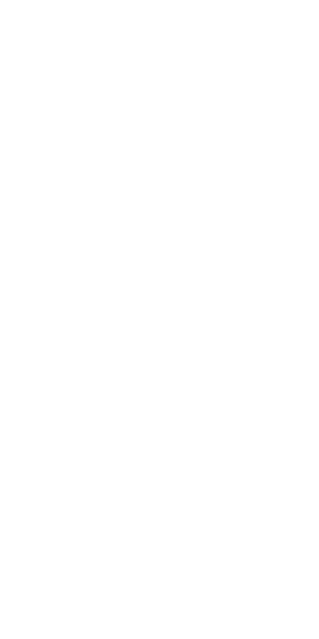 scroll, scrollTop: 0, scrollLeft: 0, axis: both 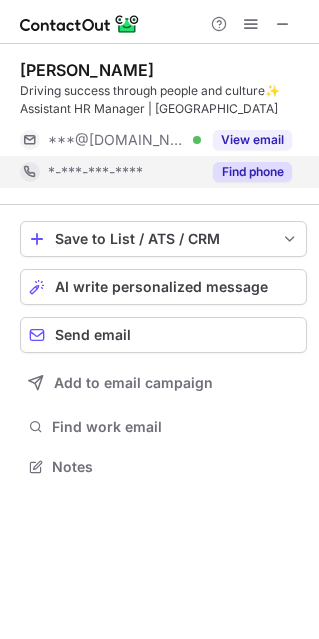 click on "Find phone" at bounding box center (252, 172) 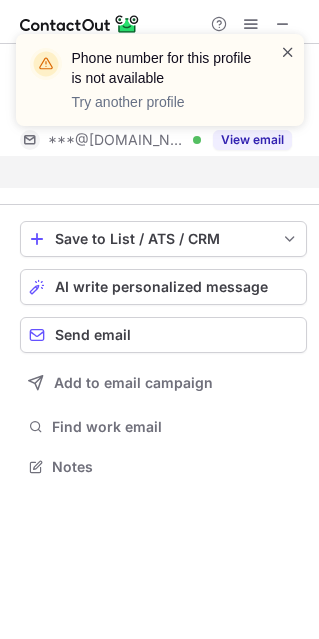 click at bounding box center (288, 52) 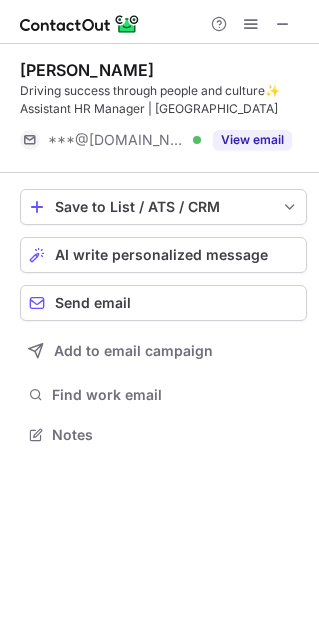 click on "Phone number for this profile is not available Try another profile" at bounding box center [160, 34] 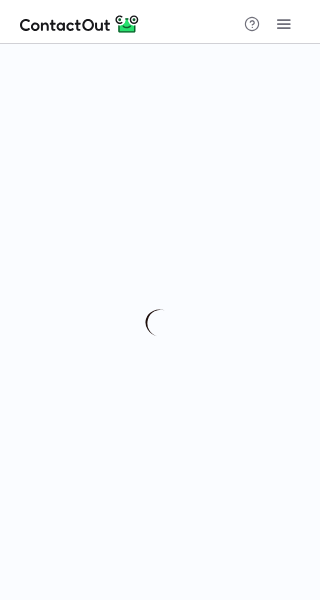 scroll, scrollTop: 0, scrollLeft: 0, axis: both 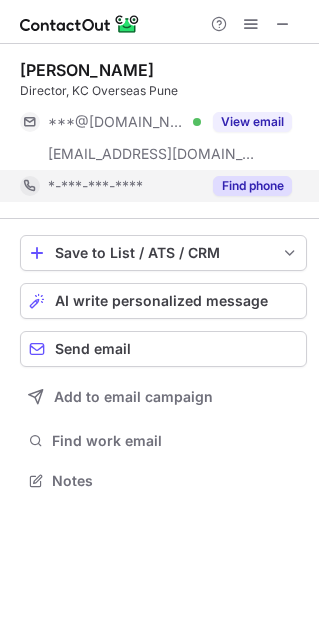 click on "Find phone" at bounding box center (252, 186) 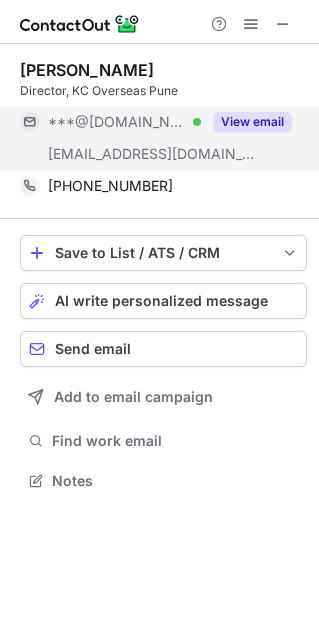 click on "***@gmail.com Verified" at bounding box center [124, 122] 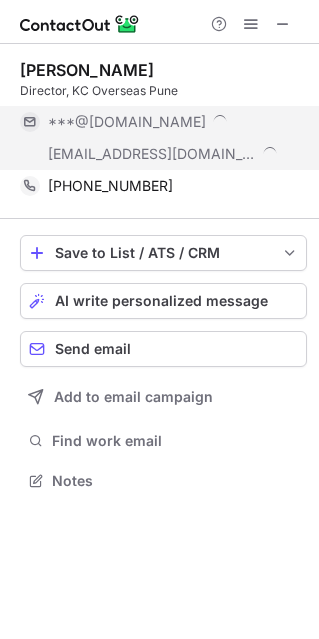 scroll, scrollTop: 10, scrollLeft: 9, axis: both 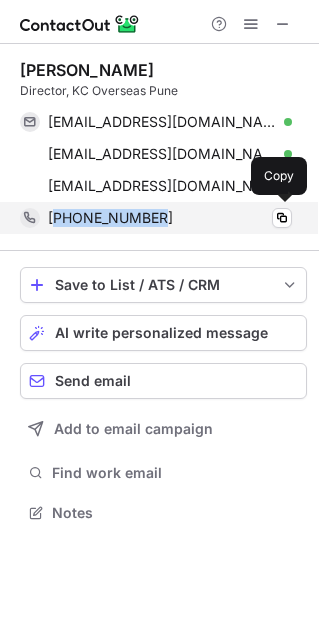 drag, startPoint x: 185, startPoint y: 208, endPoint x: 58, endPoint y: 224, distance: 128.0039 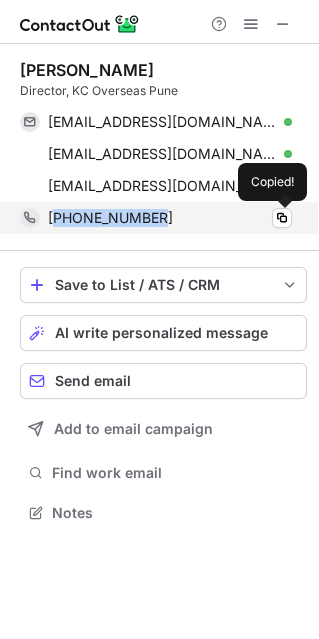 copy on "919822789236" 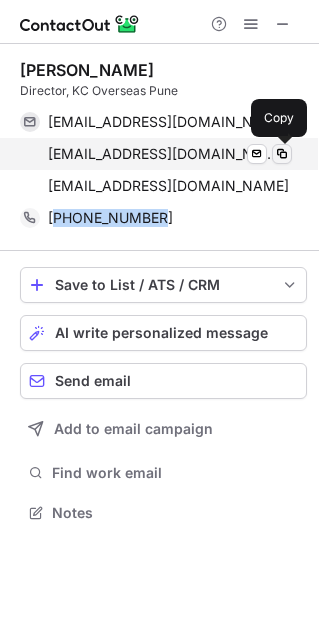 click at bounding box center (282, 154) 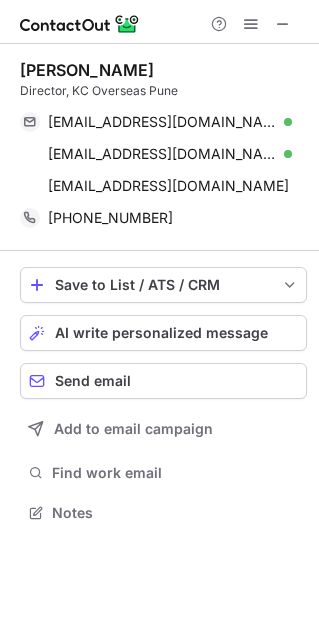 click on "Vinay Agarwal" at bounding box center [87, 70] 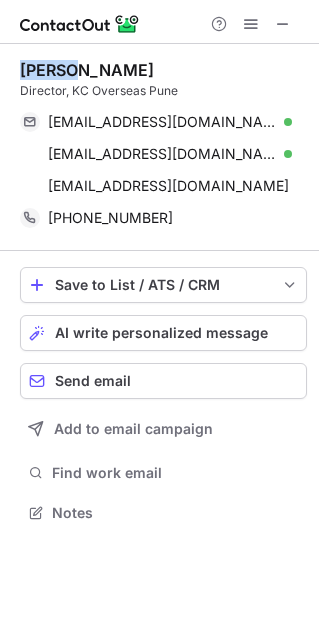 click on "Vinay Agarwal" at bounding box center (87, 70) 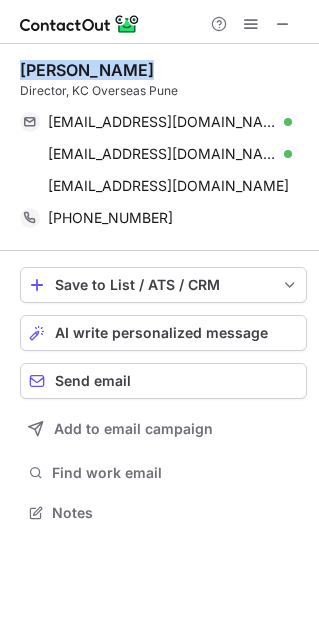 click on "Vinay Agarwal" at bounding box center [87, 70] 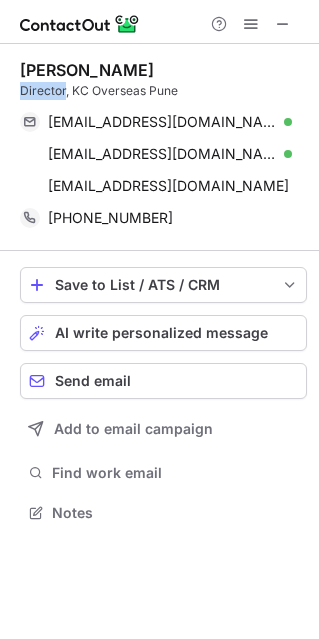 drag, startPoint x: 66, startPoint y: 88, endPoint x: -1, endPoint y: 94, distance: 67.26812 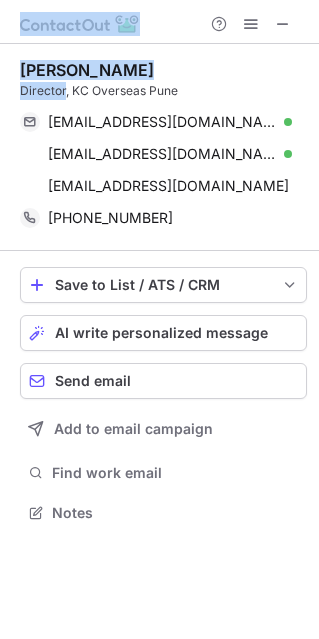 copy on "Help & Support Vinay Agarwal Director" 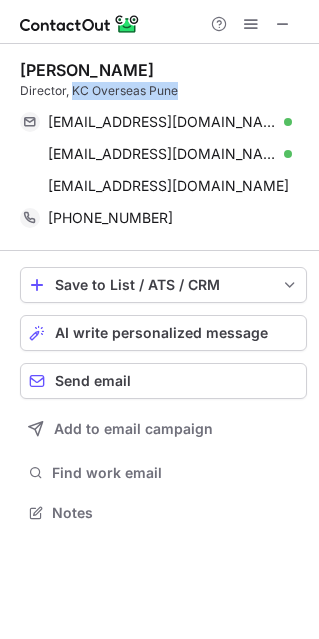 drag, startPoint x: 71, startPoint y: 88, endPoint x: 173, endPoint y: 85, distance: 102.044106 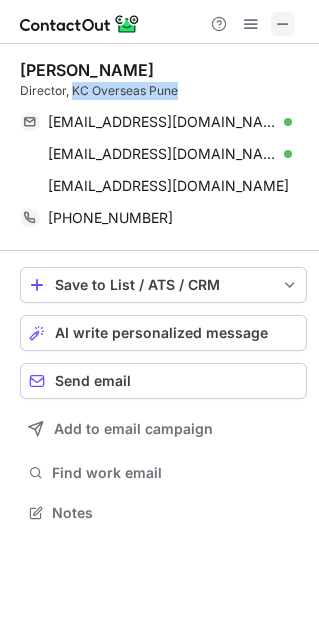 click at bounding box center (283, 24) 